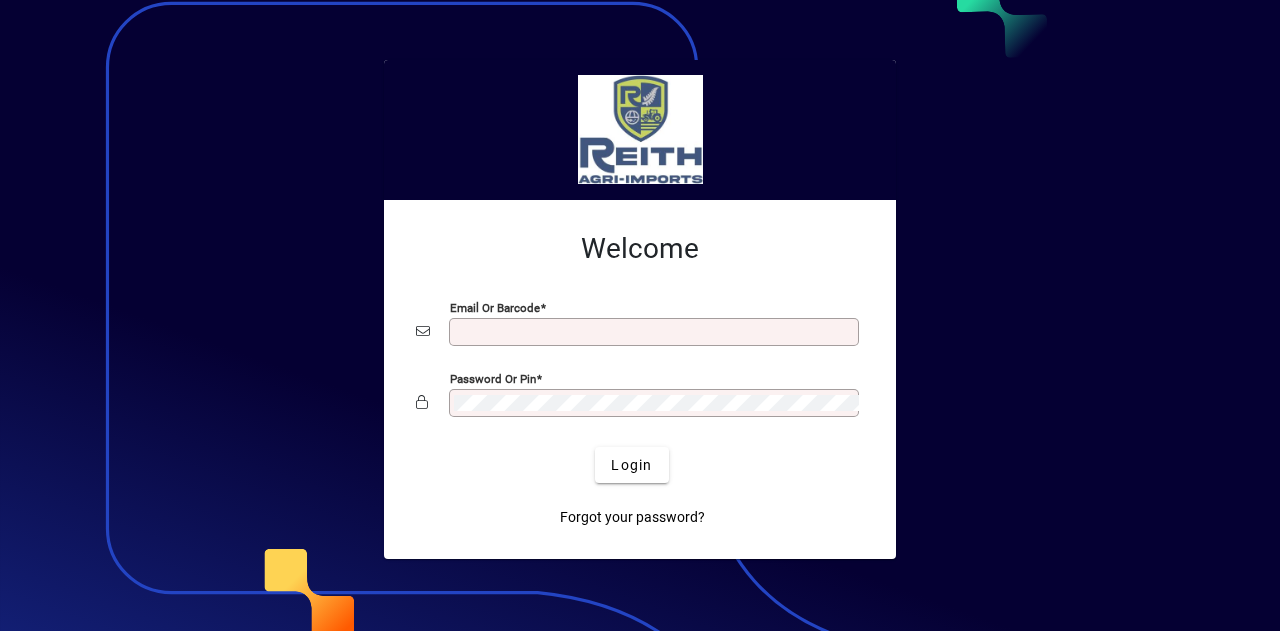 scroll, scrollTop: 0, scrollLeft: 0, axis: both 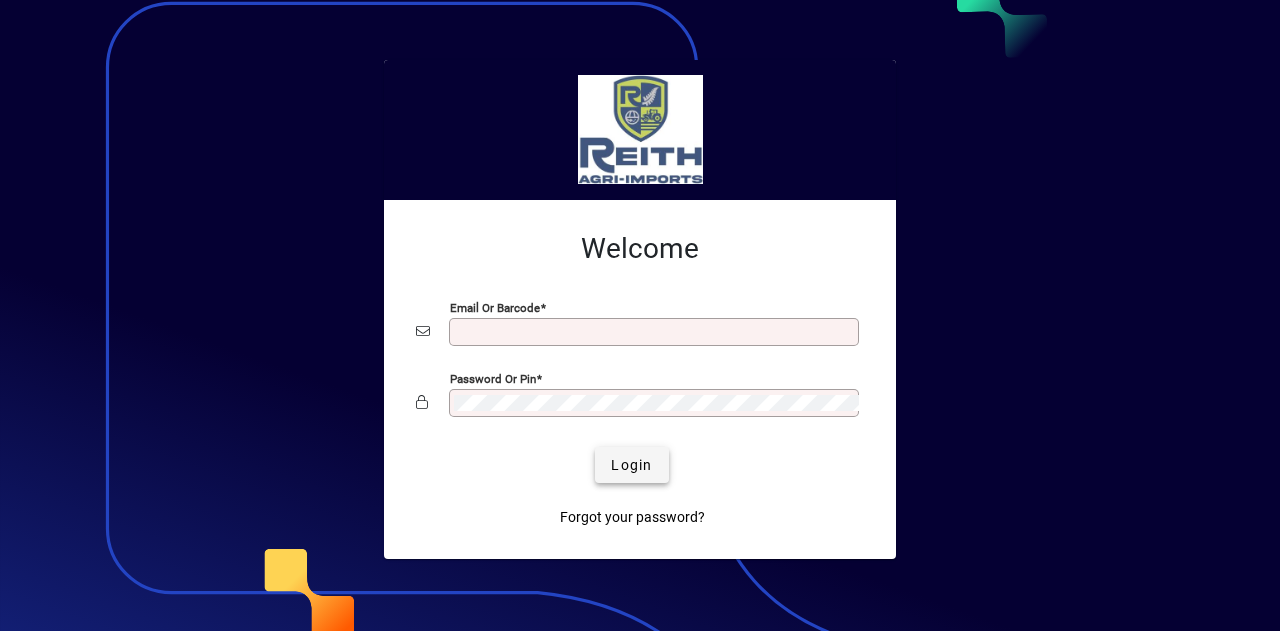 type on "**********" 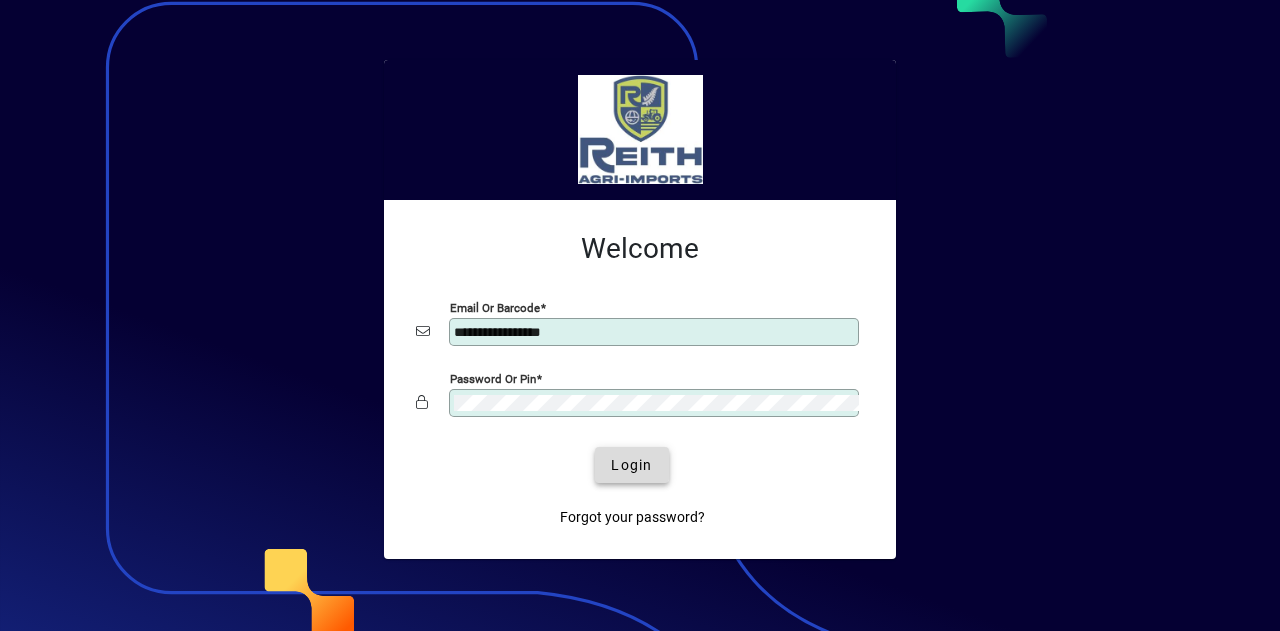 click 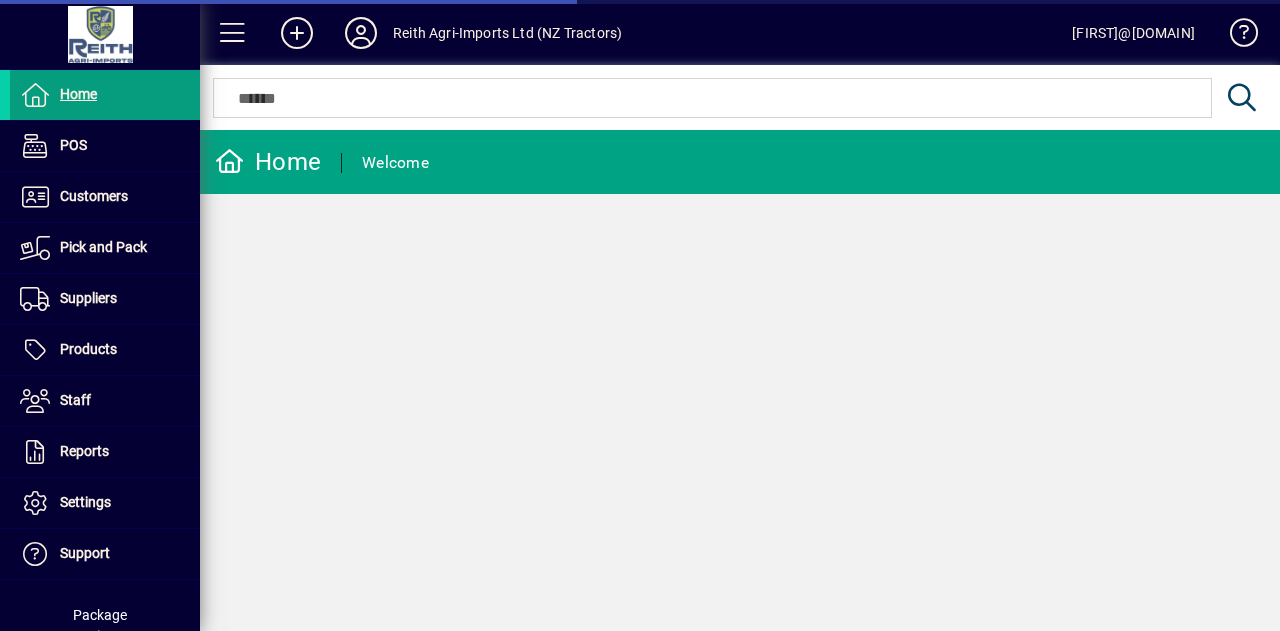 scroll, scrollTop: 0, scrollLeft: 0, axis: both 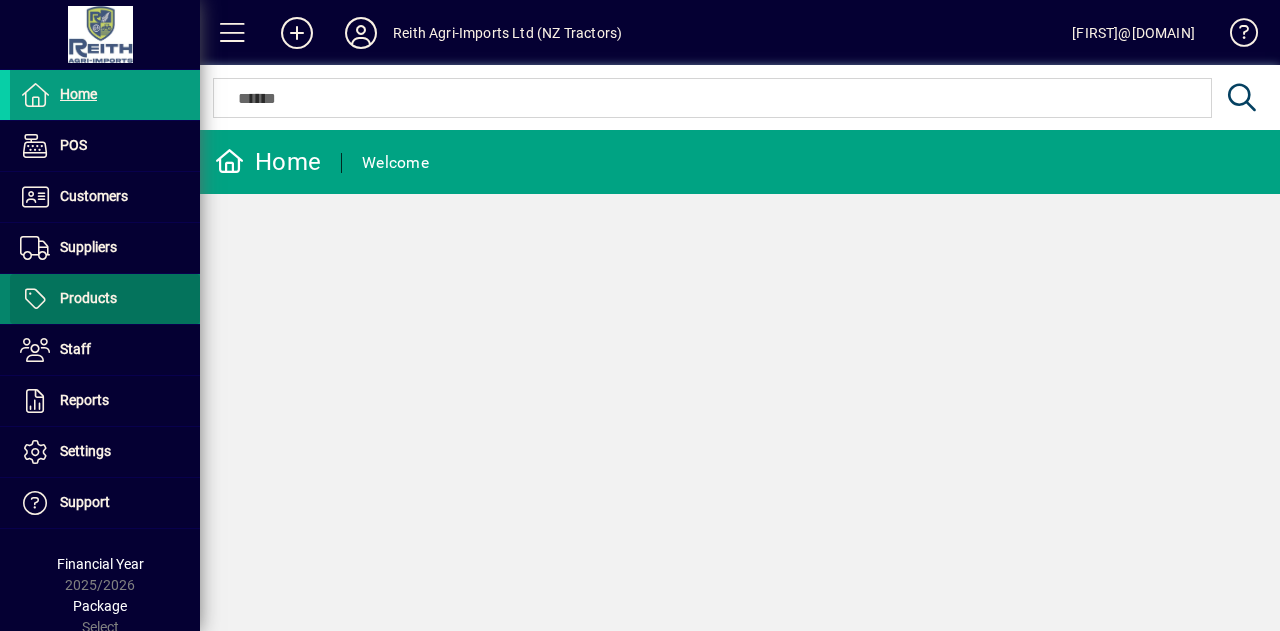 click at bounding box center (105, 299) 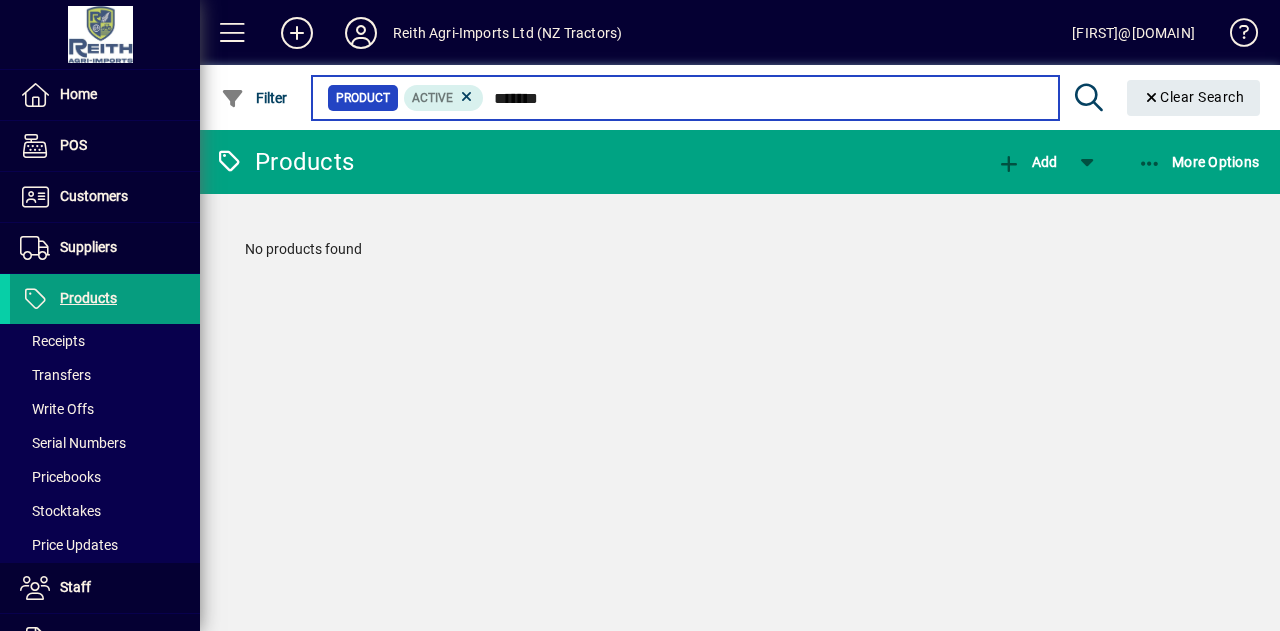click on "*******" at bounding box center [763, 98] 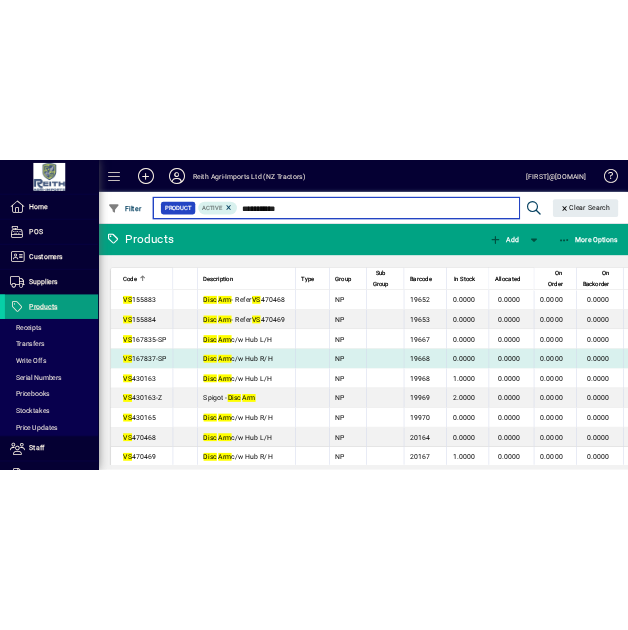 scroll, scrollTop: 29, scrollLeft: 0, axis: vertical 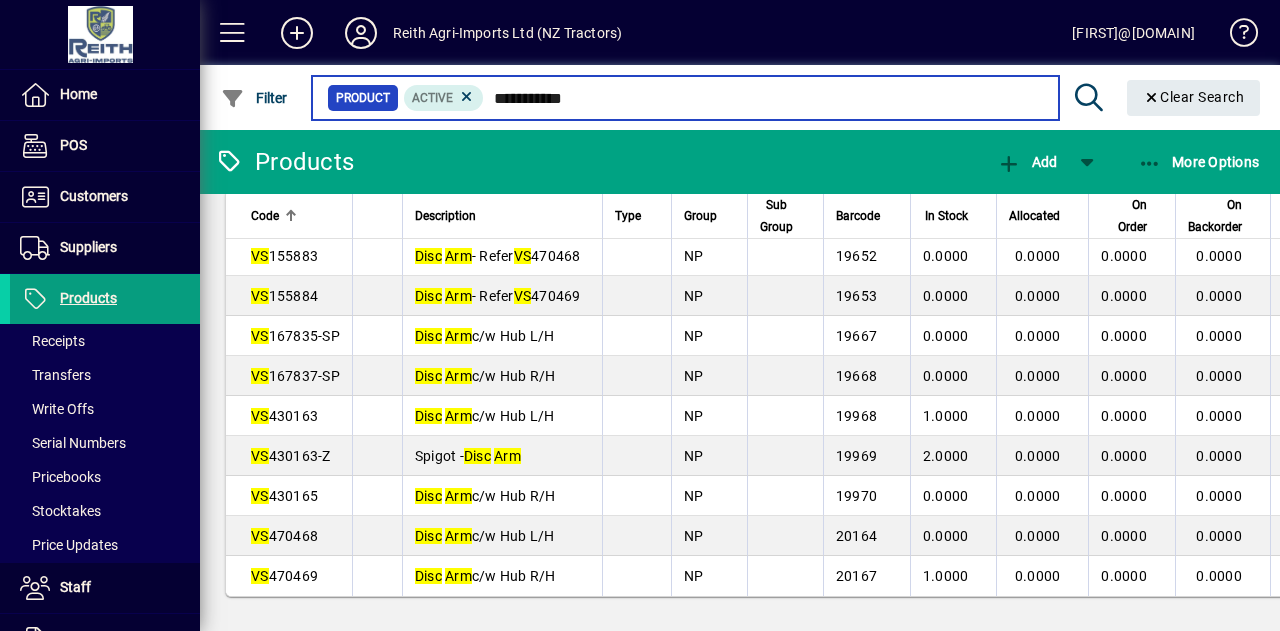 click on "**********" at bounding box center (763, 98) 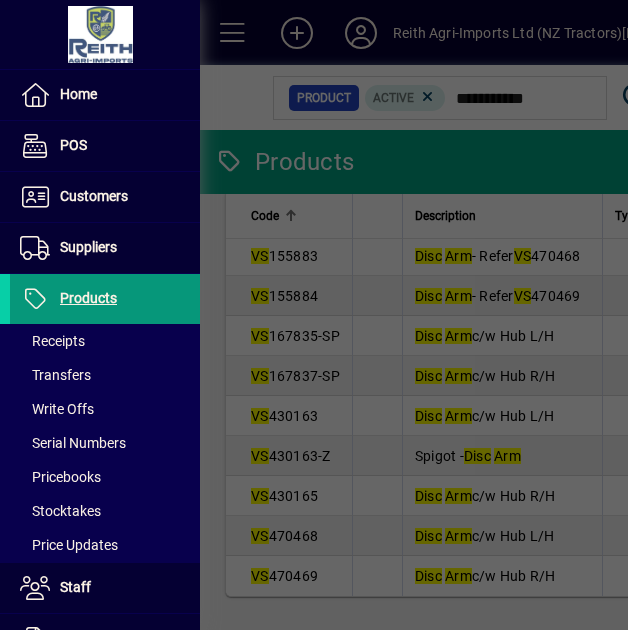 click on "Products" at bounding box center [88, 298] 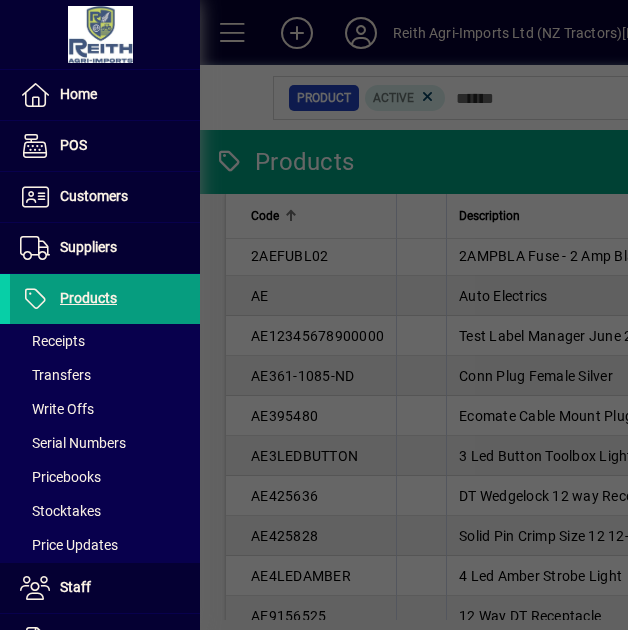 click 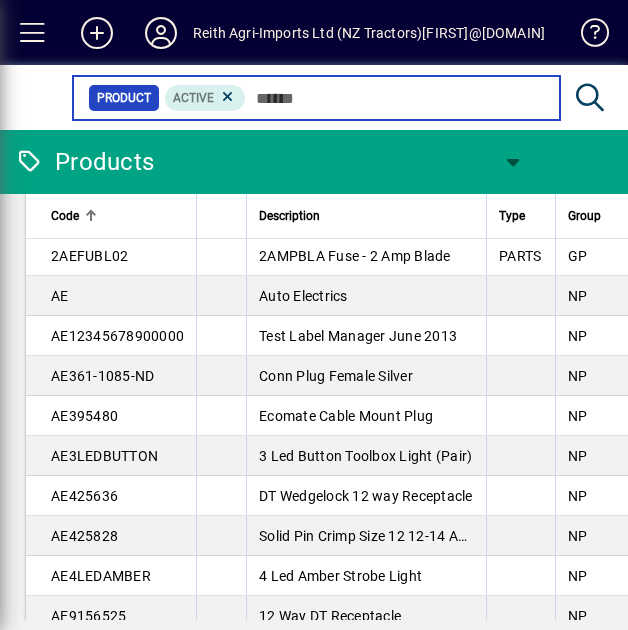 scroll, scrollTop: 0, scrollLeft: 8, axis: horizontal 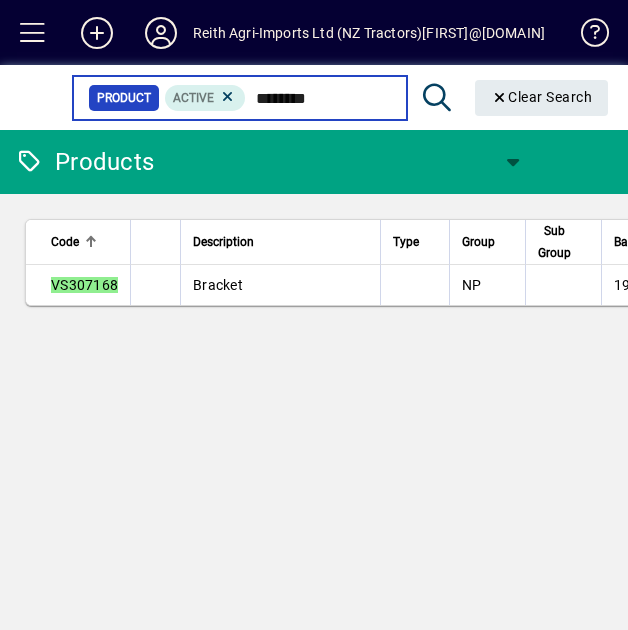 type on "********" 